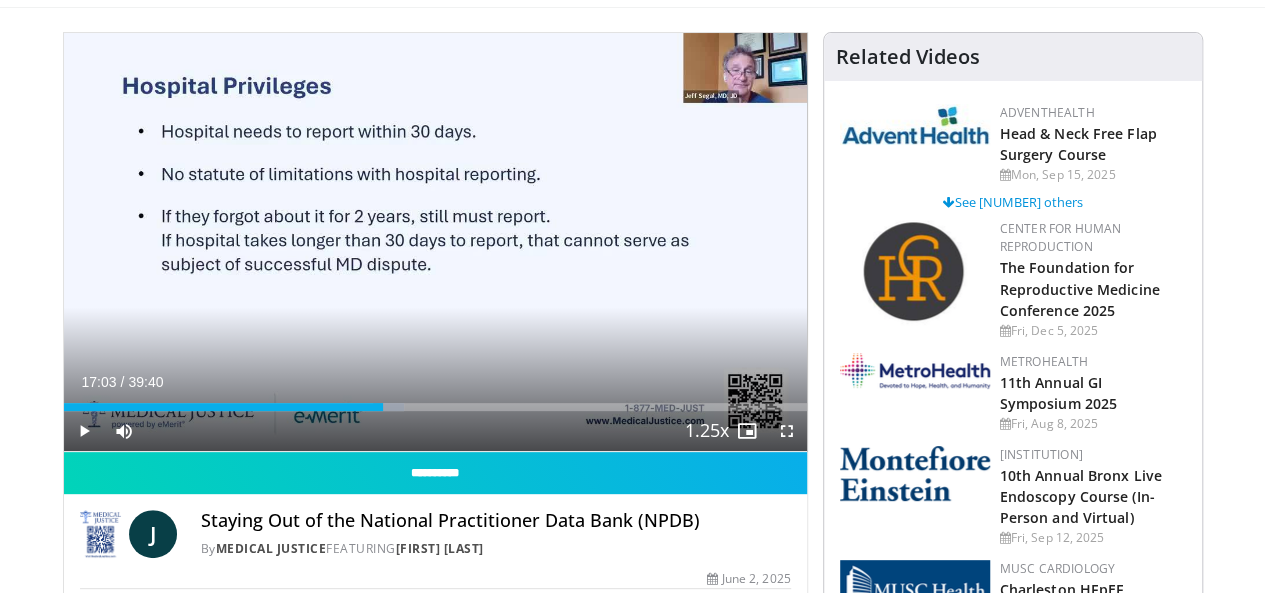 scroll, scrollTop: 0, scrollLeft: 0, axis: both 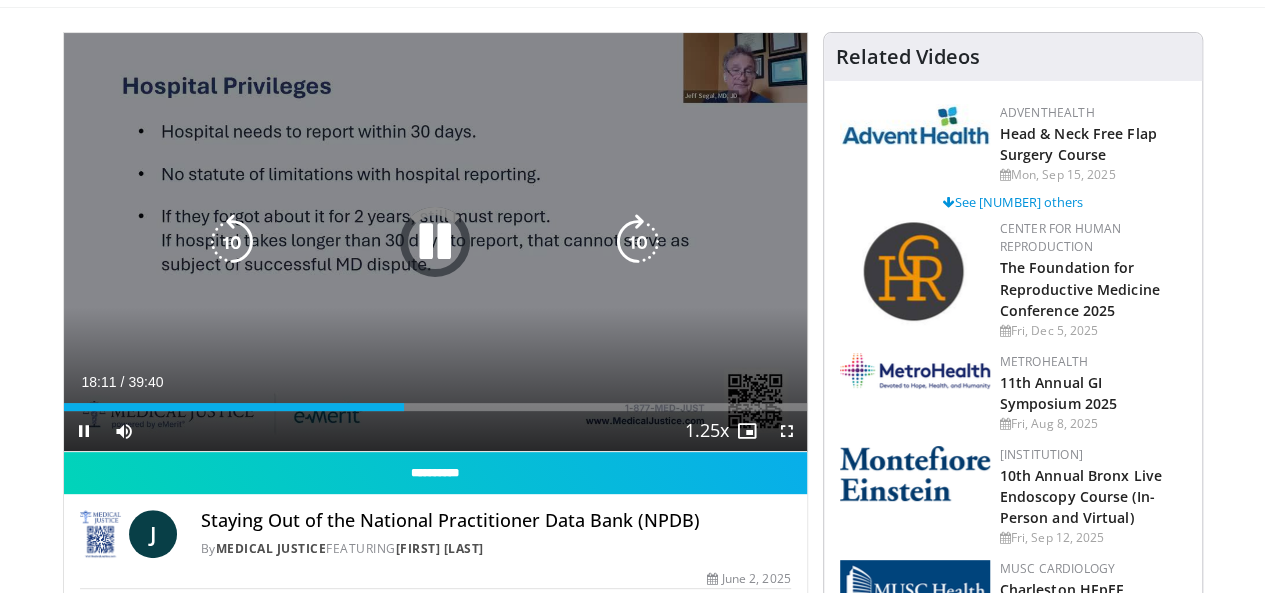 click at bounding box center [435, 242] 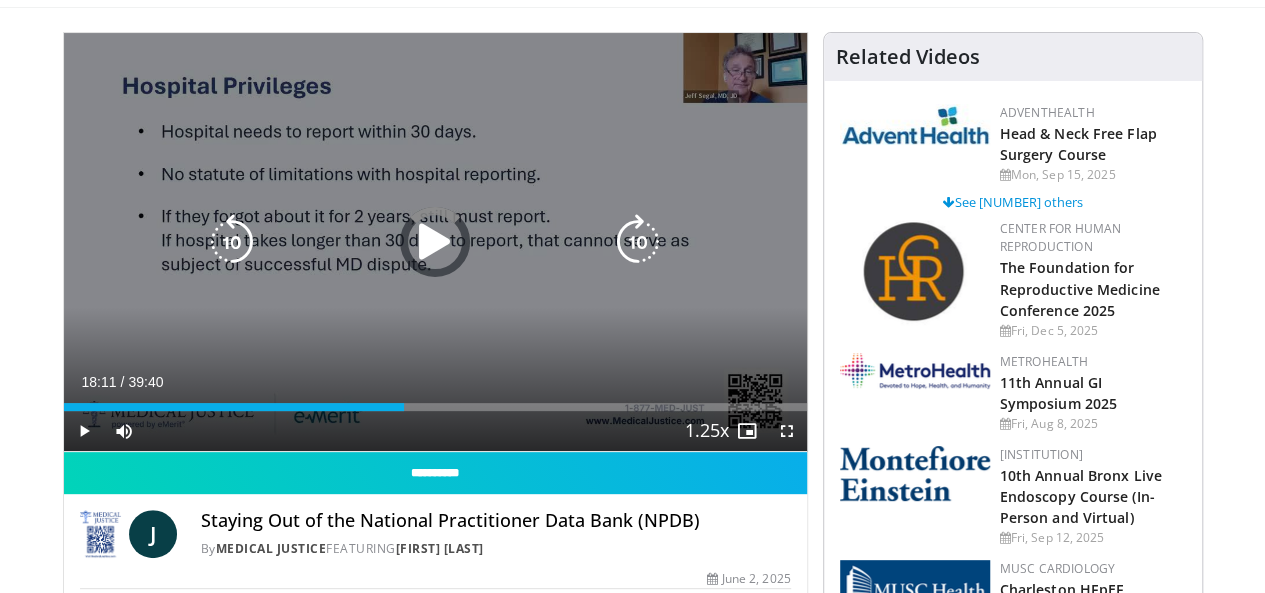 click at bounding box center [435, 242] 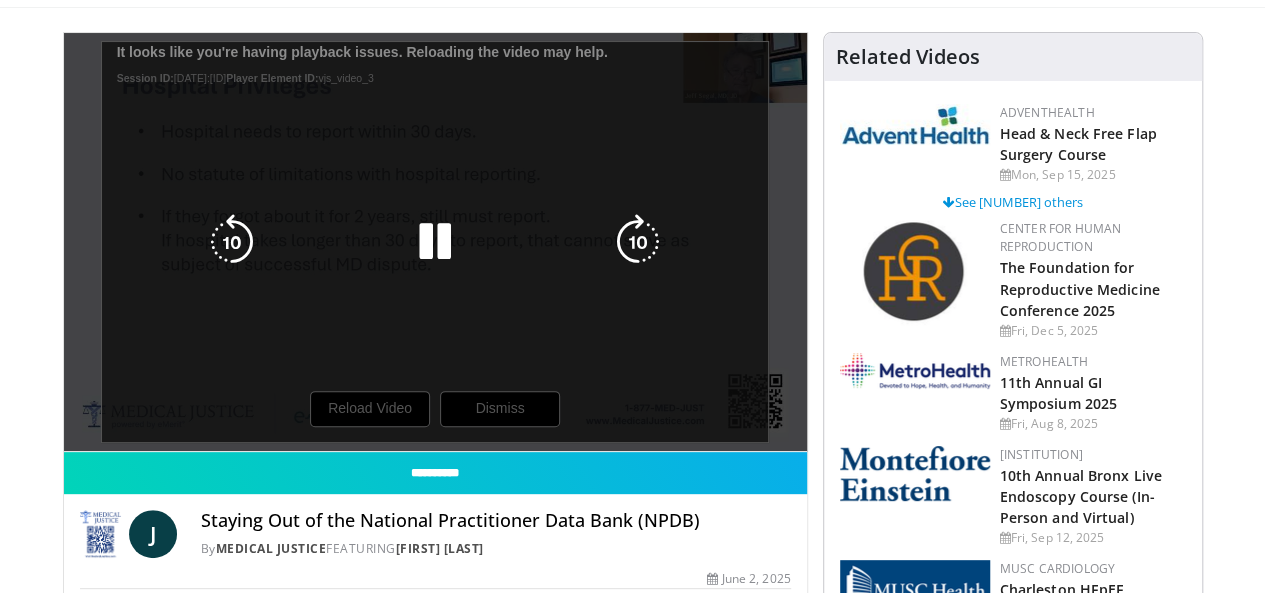 click at bounding box center (435, 242) 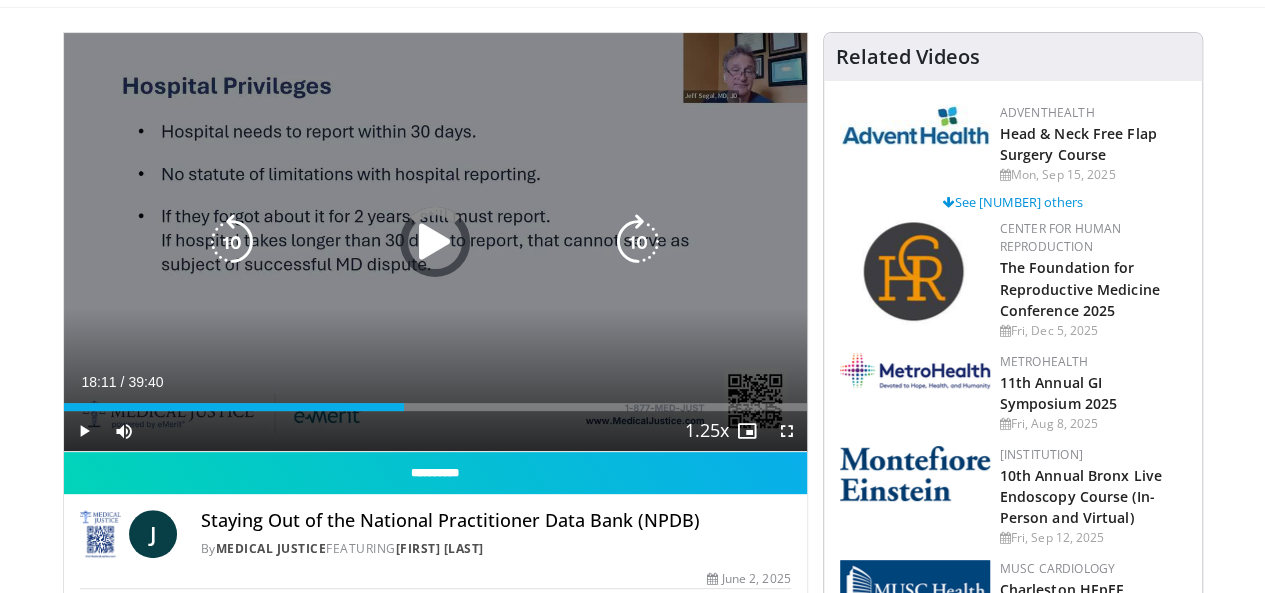 click at bounding box center (435, 242) 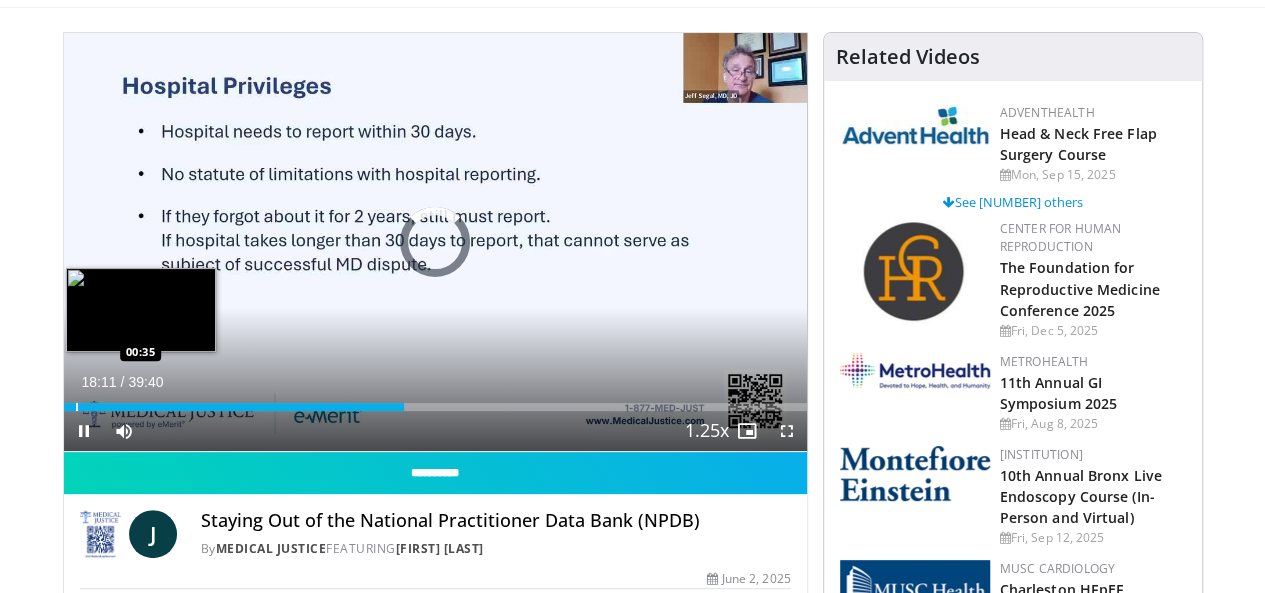 click on "18:11" at bounding box center (234, 407) 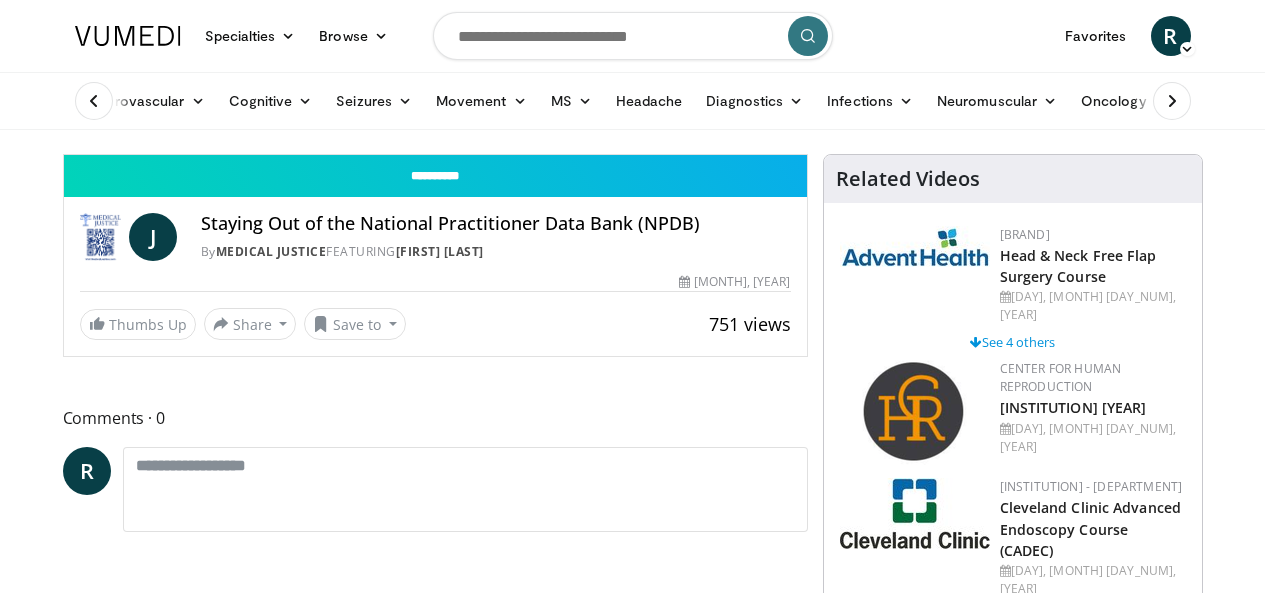 scroll, scrollTop: 102, scrollLeft: 0, axis: vertical 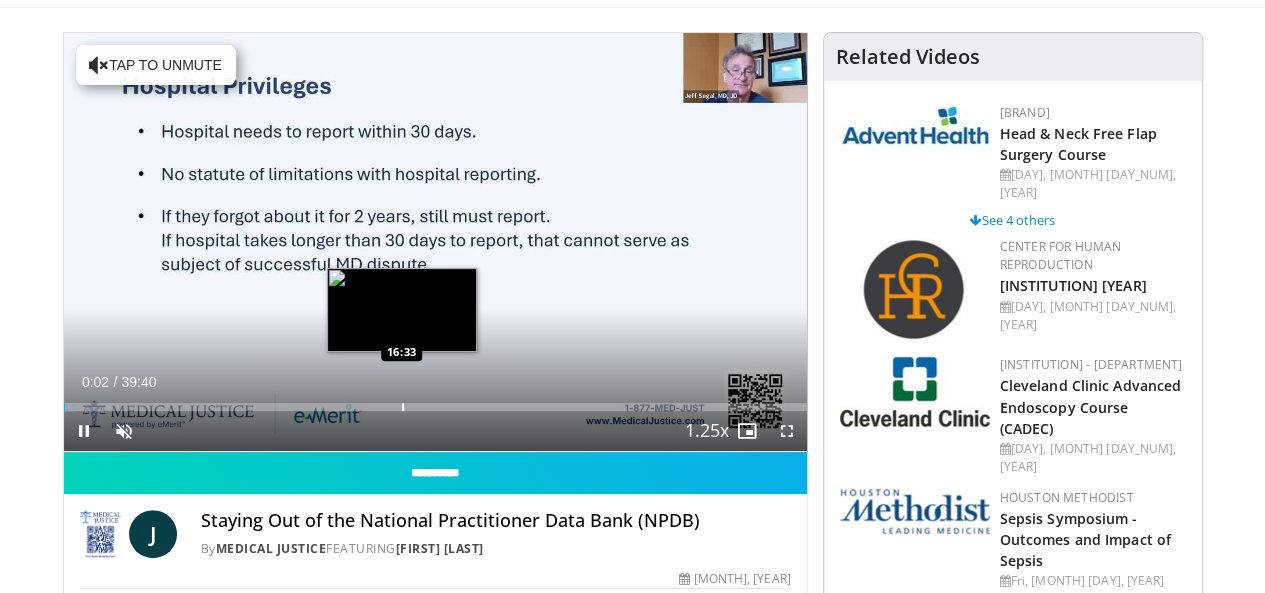 click at bounding box center (403, 407) 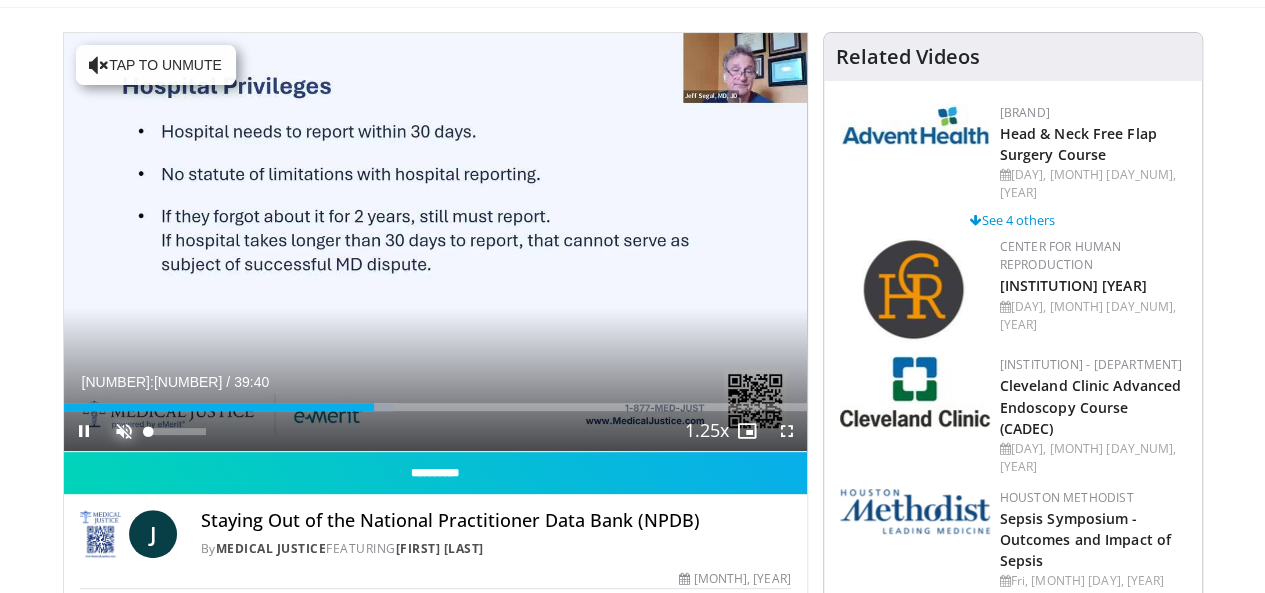 click at bounding box center (124, 431) 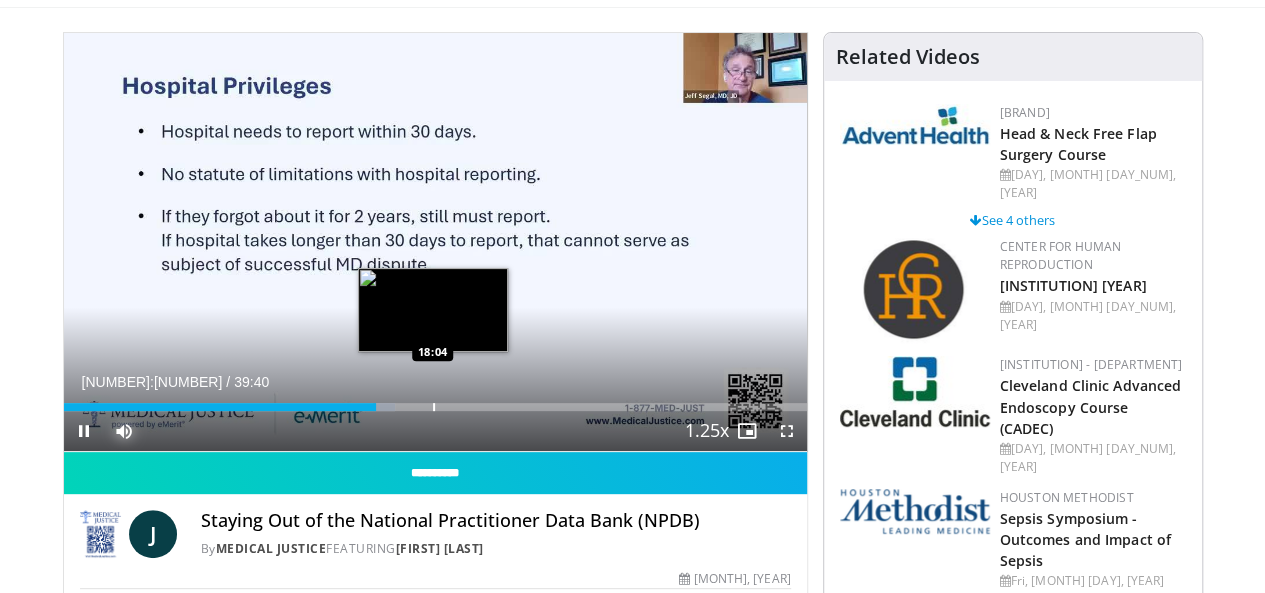 click at bounding box center (434, 407) 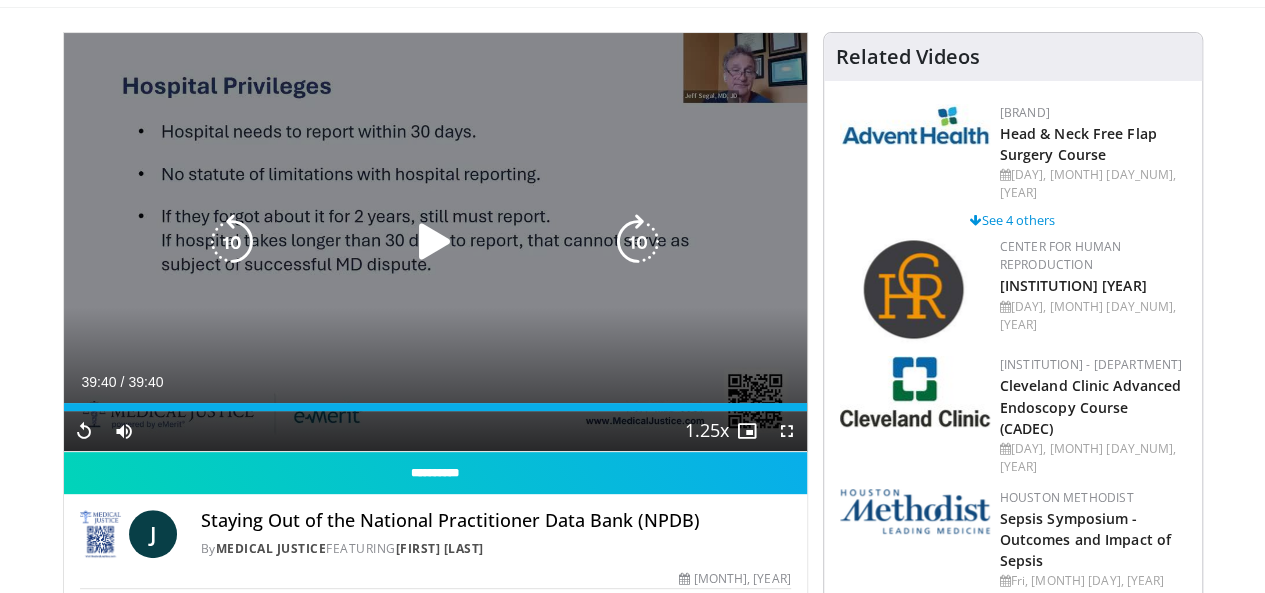 click at bounding box center [435, 242] 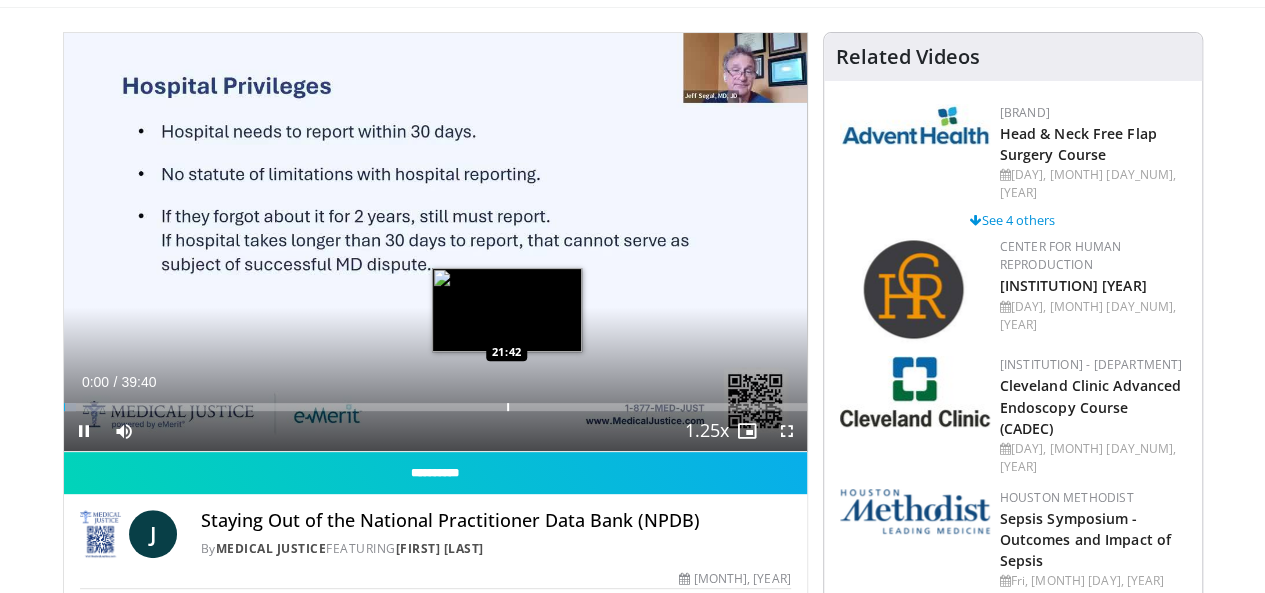 click at bounding box center (508, 407) 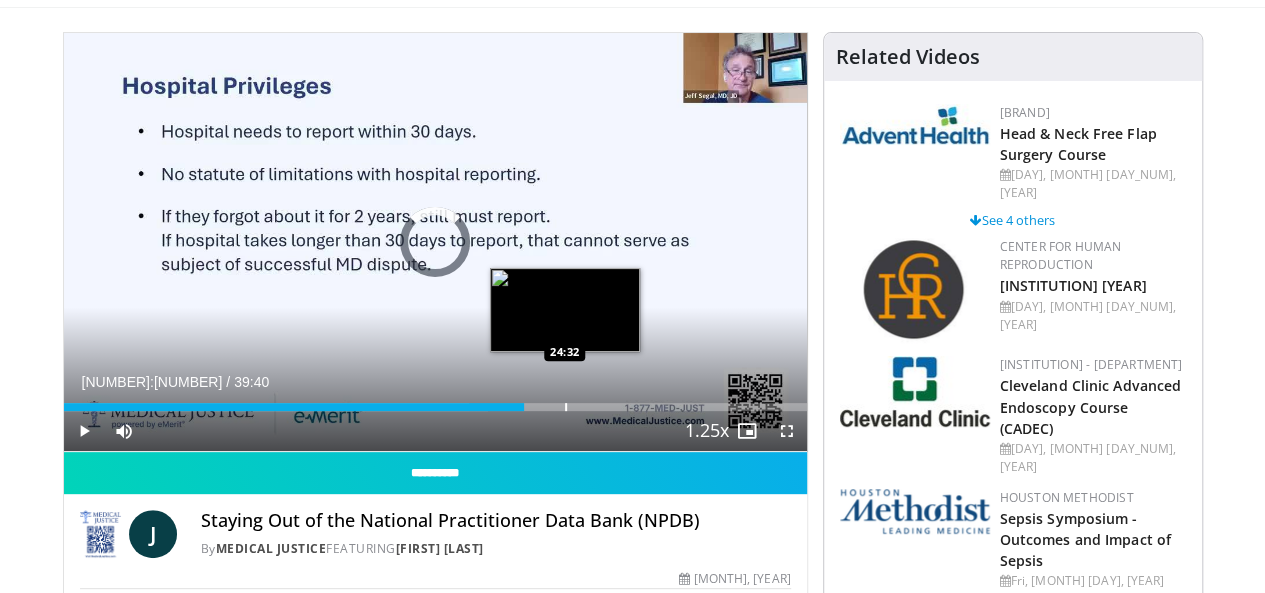 click at bounding box center [566, 407] 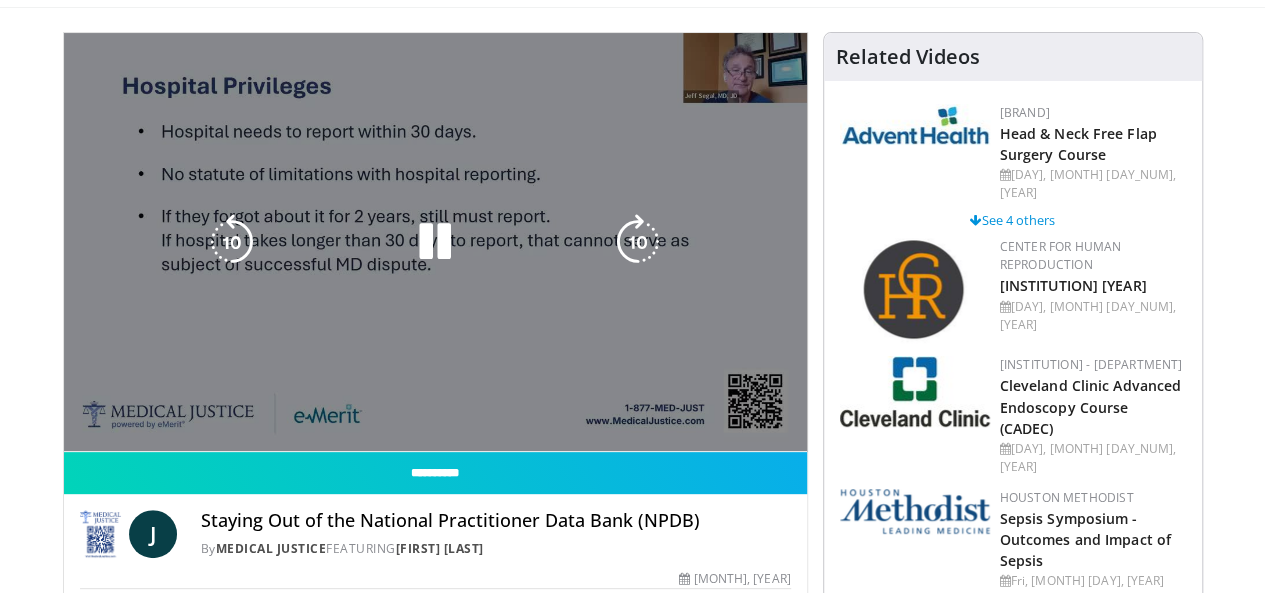click on "**********" at bounding box center (435, 242) 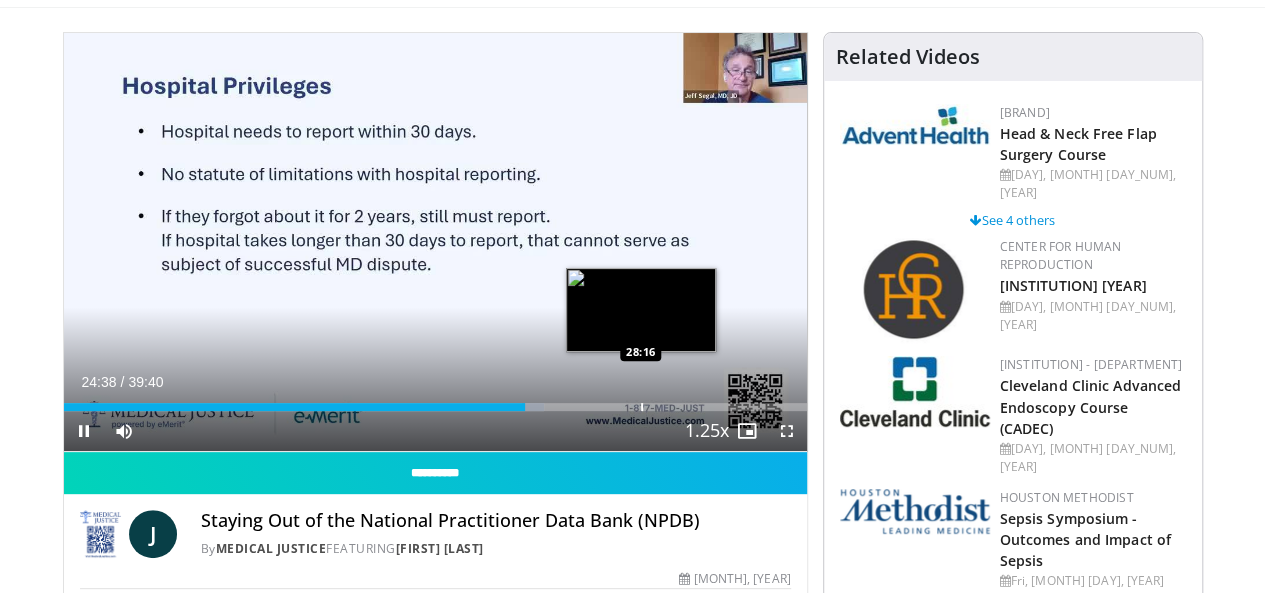 click at bounding box center [642, 407] 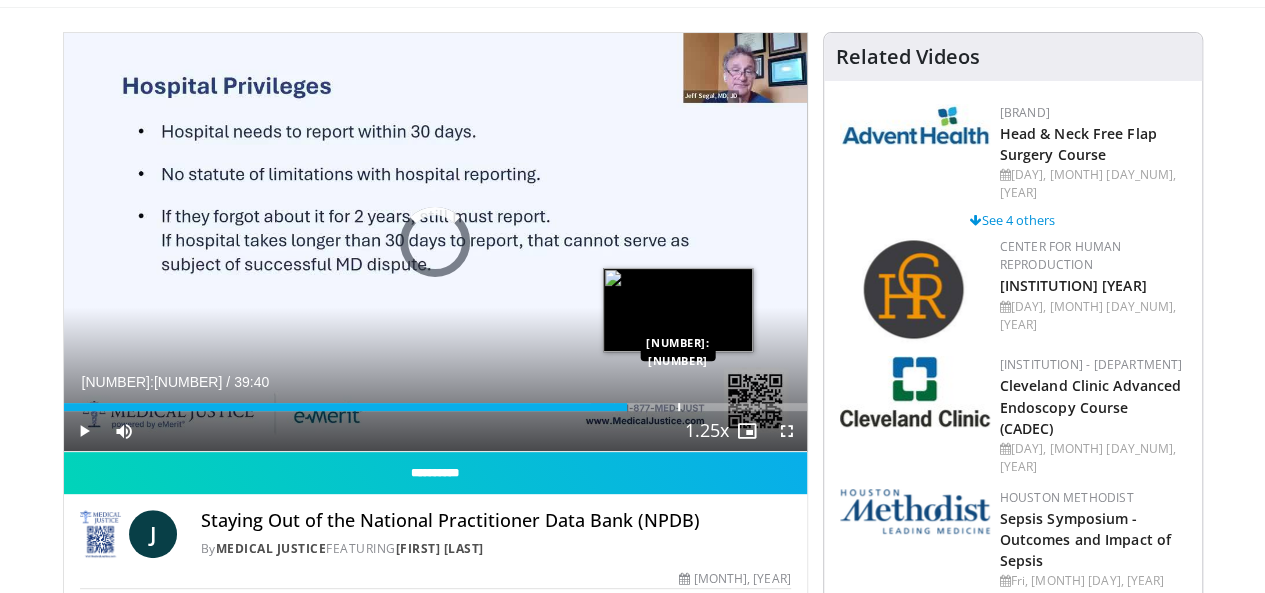 click at bounding box center (679, 407) 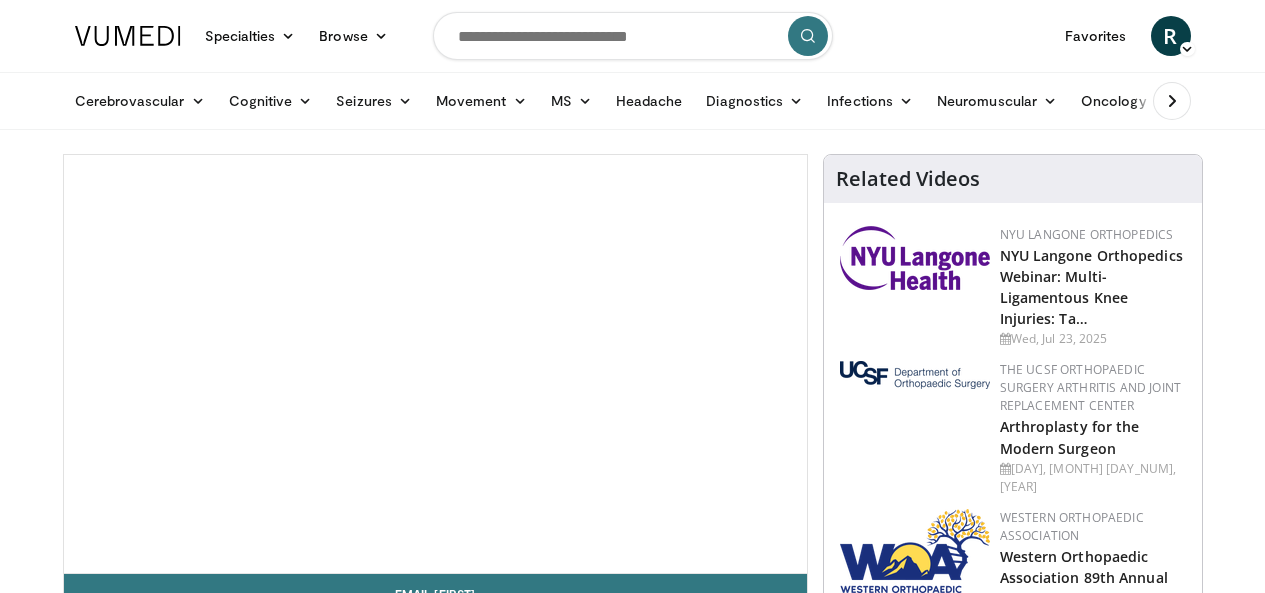 scroll, scrollTop: 0, scrollLeft: 0, axis: both 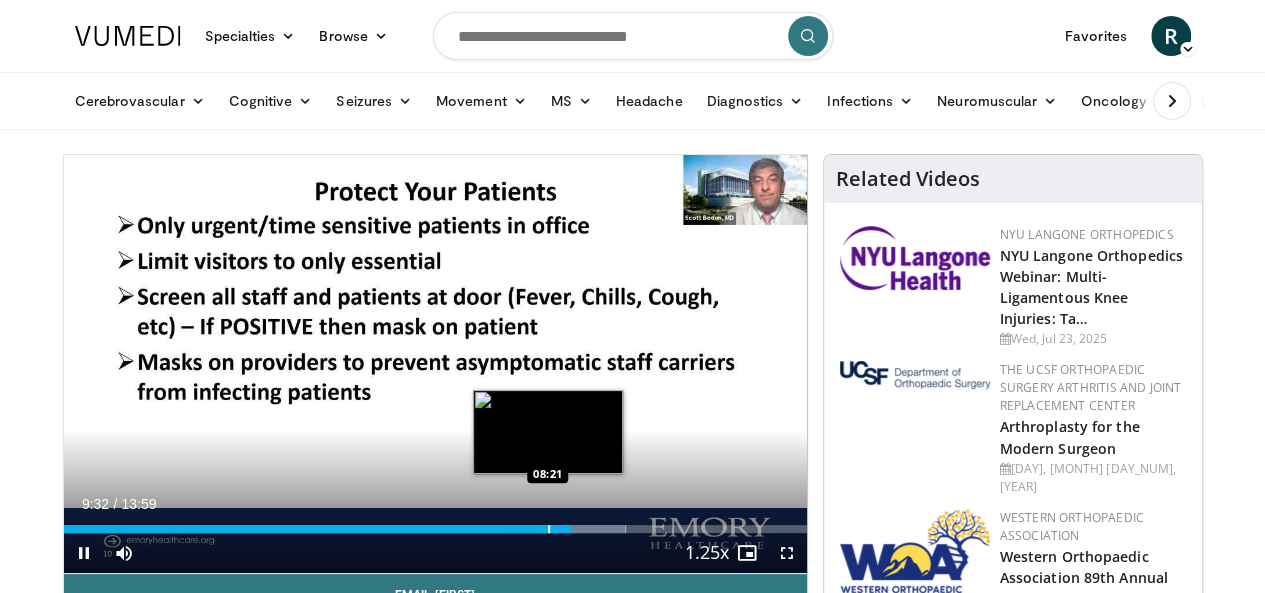 click on "09:32" at bounding box center [317, 529] 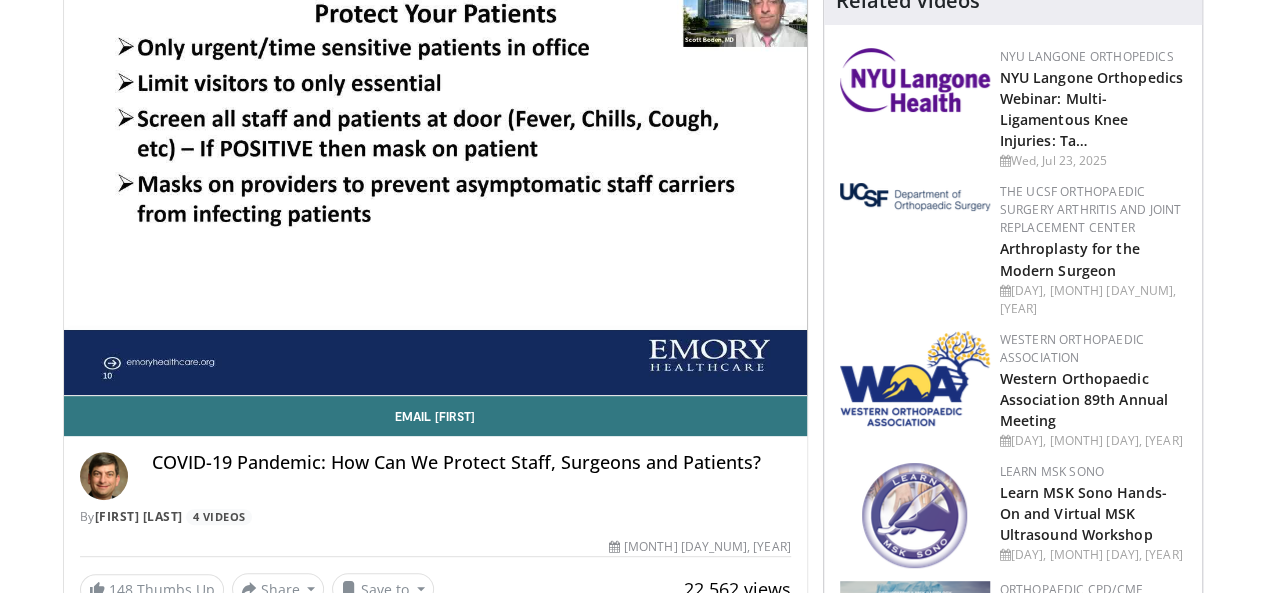 scroll, scrollTop: 188, scrollLeft: 0, axis: vertical 